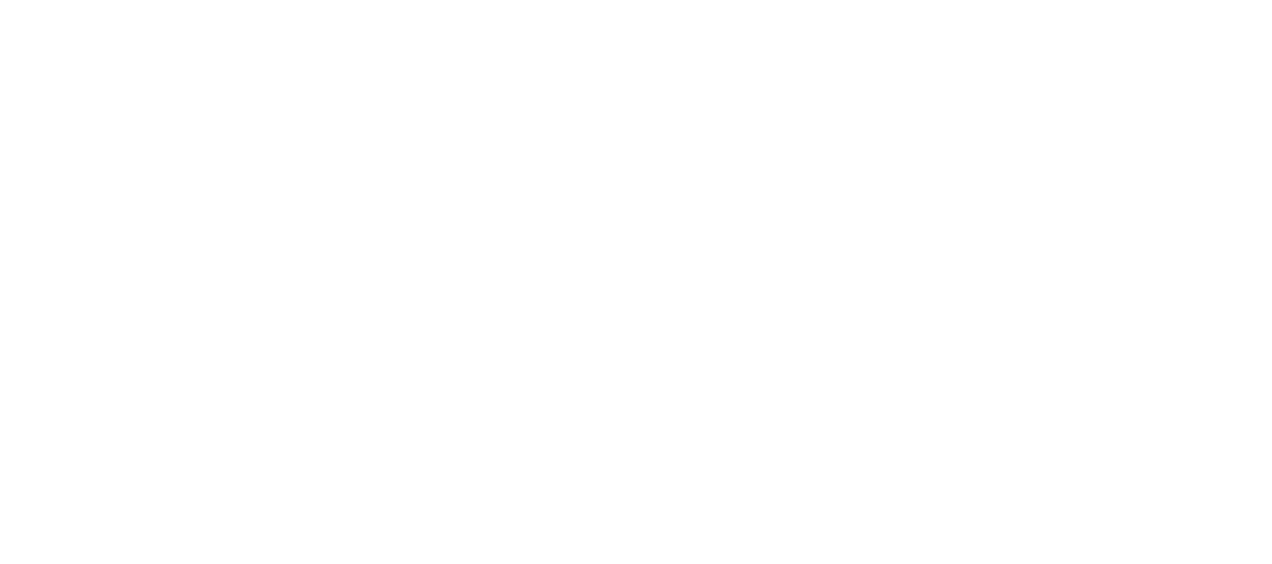 scroll, scrollTop: 0, scrollLeft: 0, axis: both 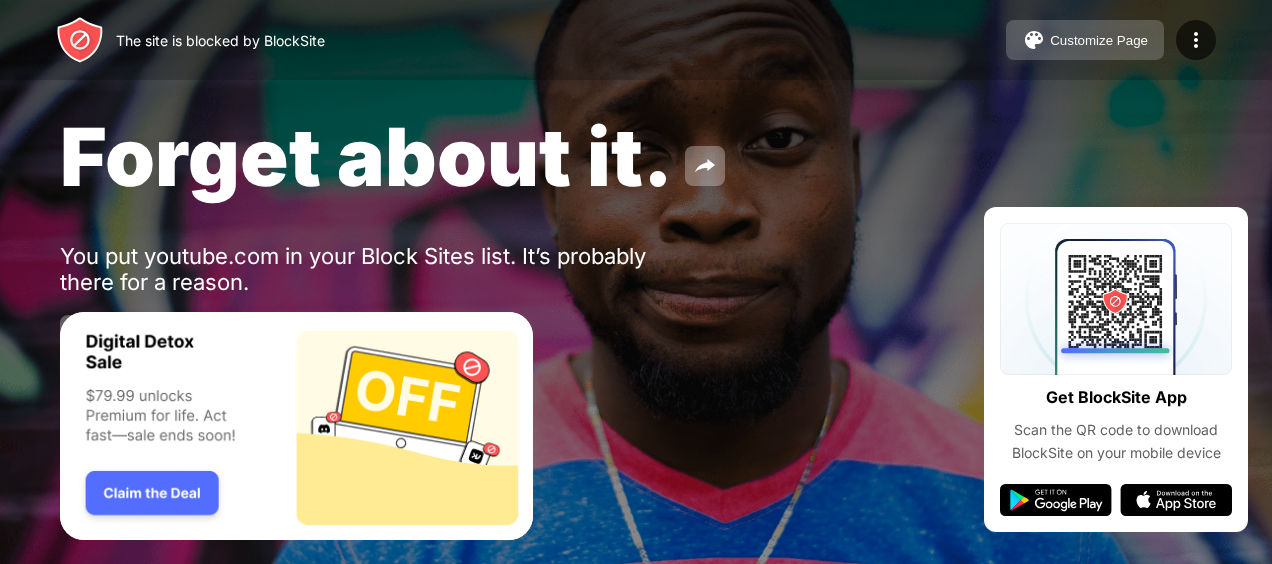 click on "Customize Page" at bounding box center (1099, 40) 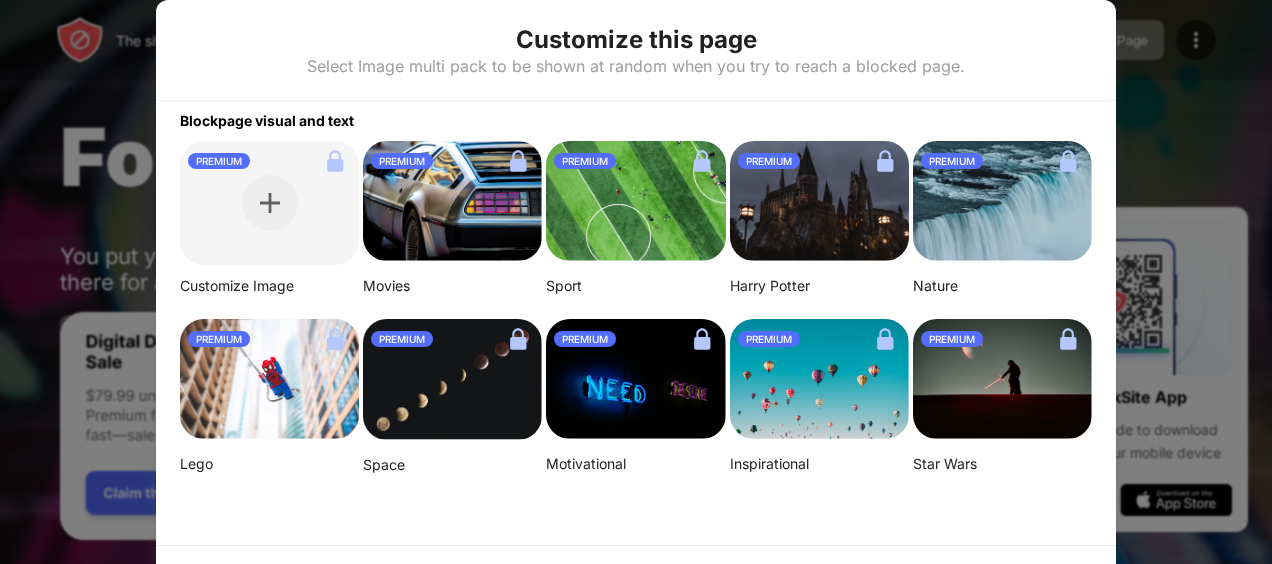 click at bounding box center [452, 201] 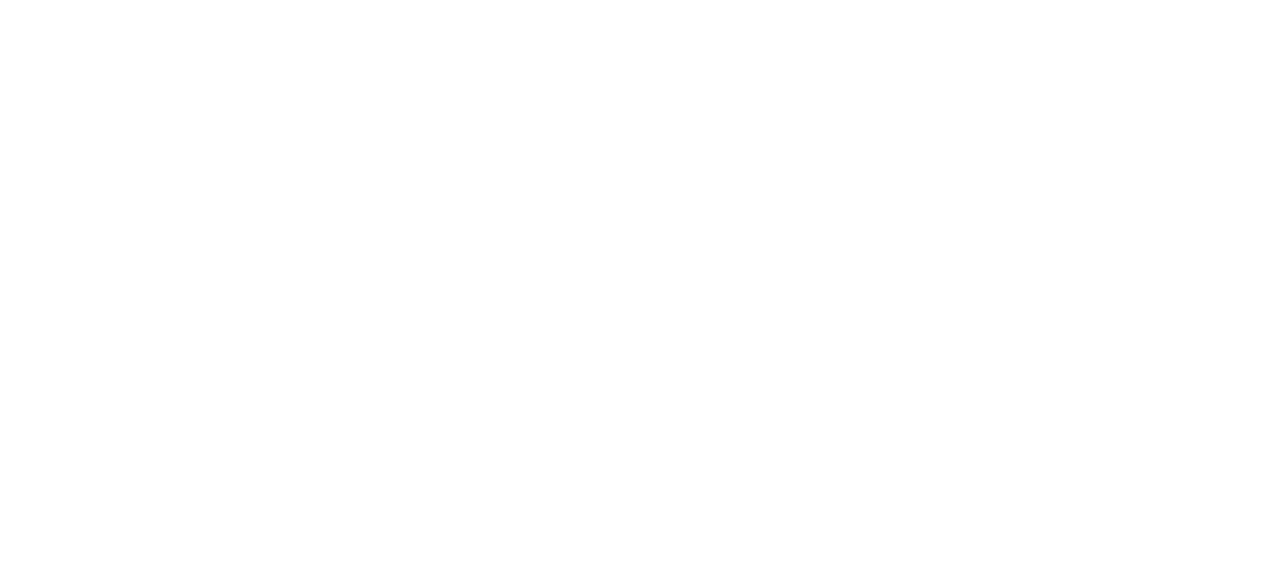 scroll, scrollTop: 0, scrollLeft: 0, axis: both 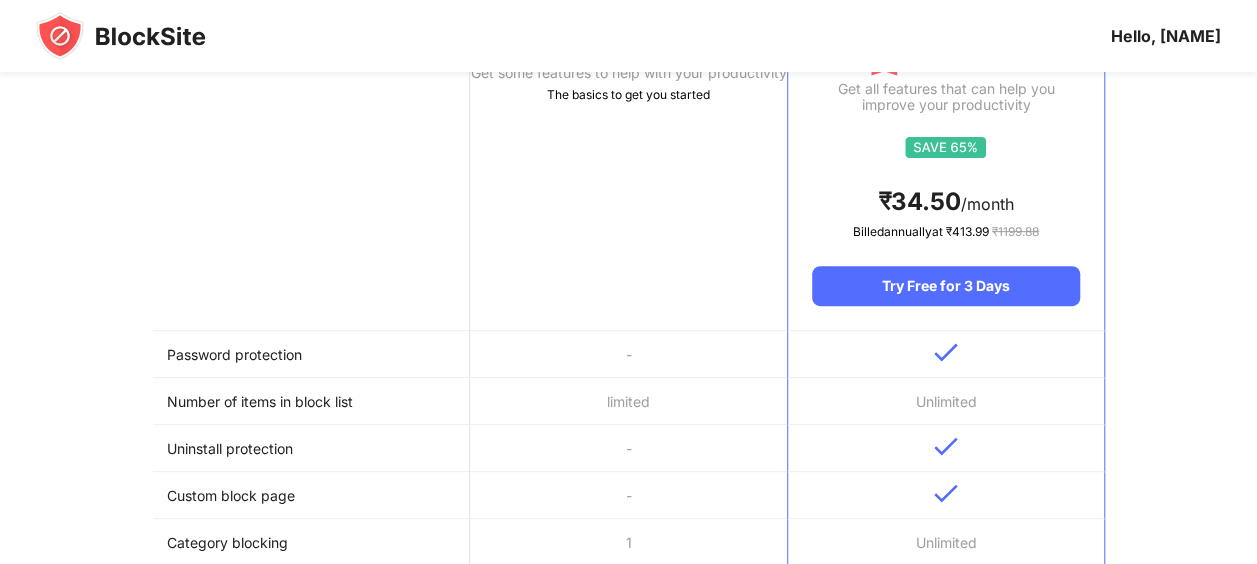 click on "-" at bounding box center [628, 354] 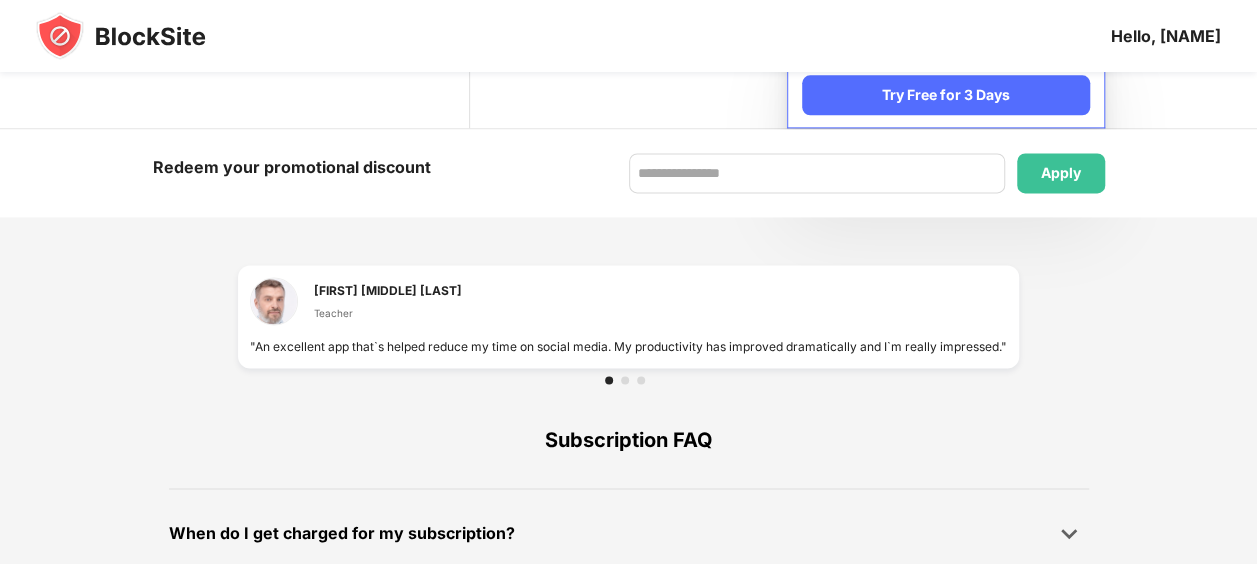 scroll, scrollTop: 1484, scrollLeft: 0, axis: vertical 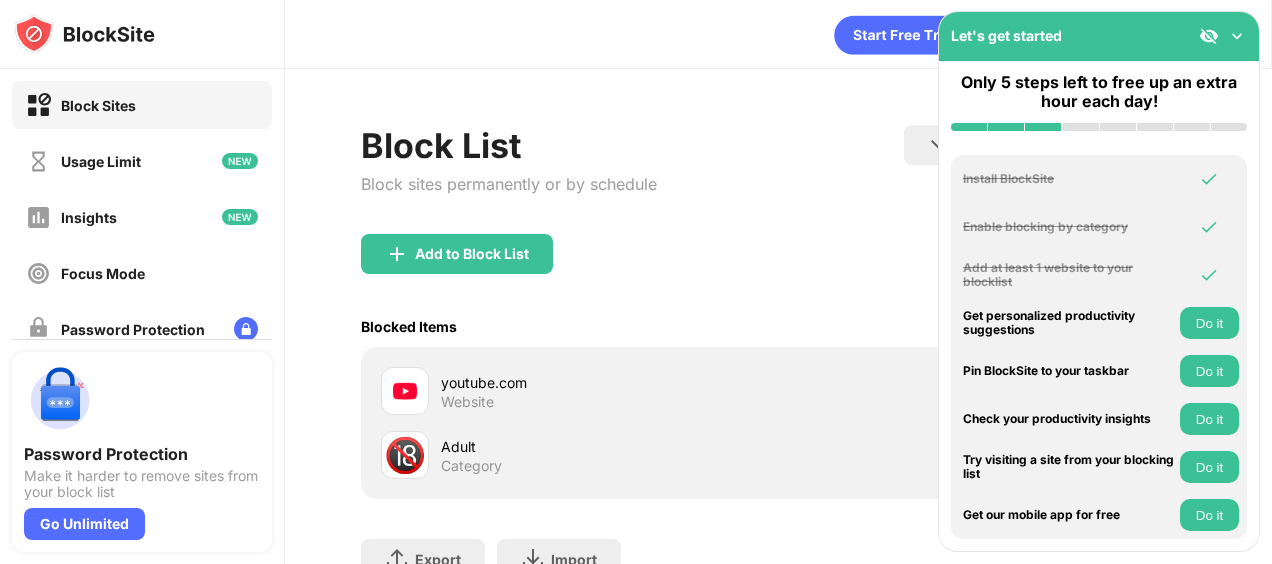 click on "youtube.com Website" at bounding box center [778, 391] 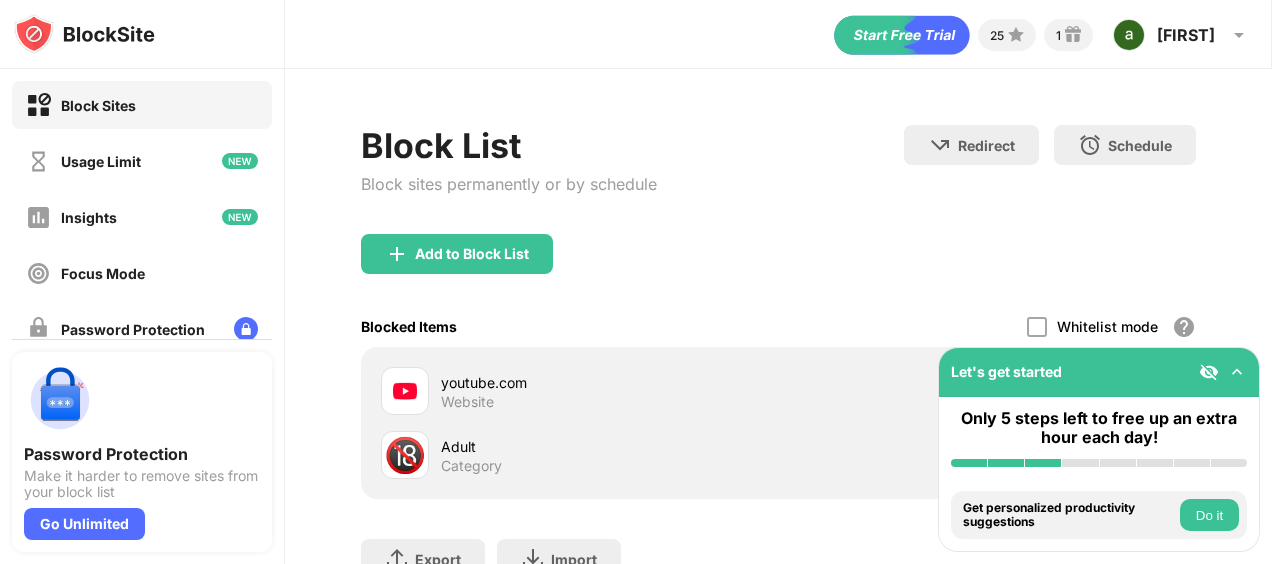 drag, startPoint x: 1056, startPoint y: 376, endPoint x: 1156, endPoint y: 252, distance: 159.29846 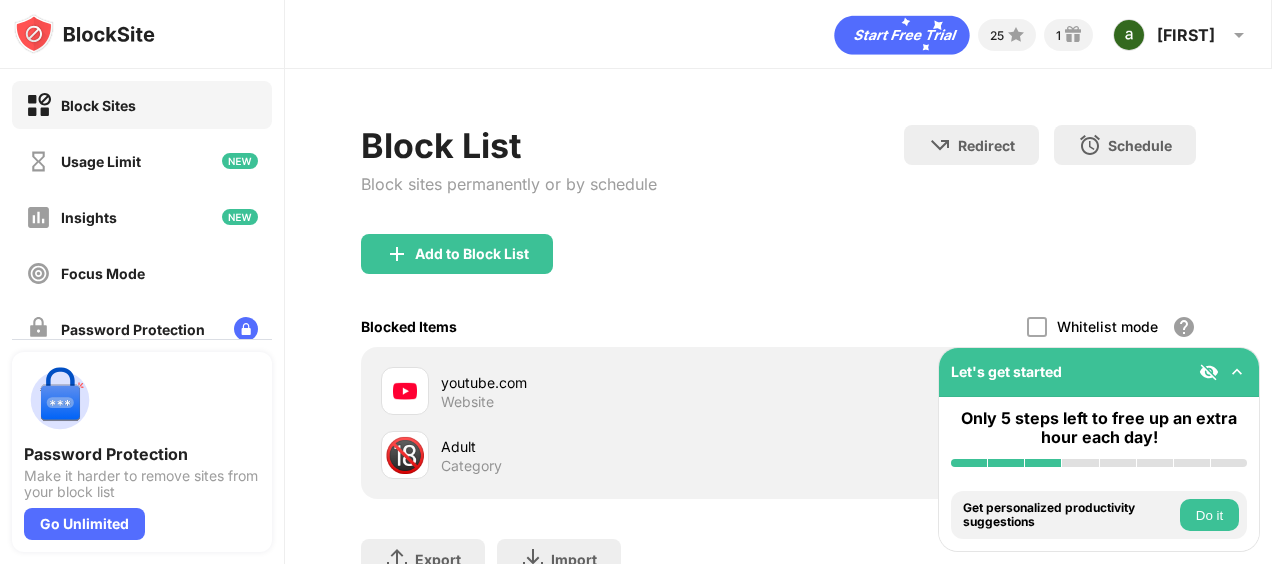 click on "youtube.com Website" at bounding box center (778, 391) 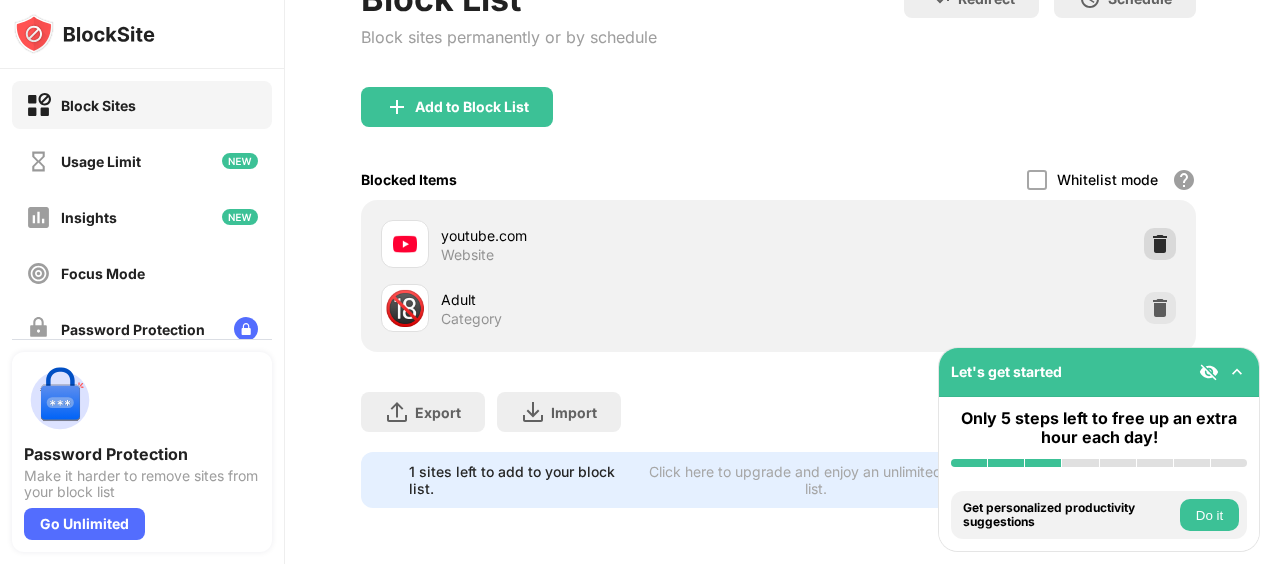 click at bounding box center [1160, 244] 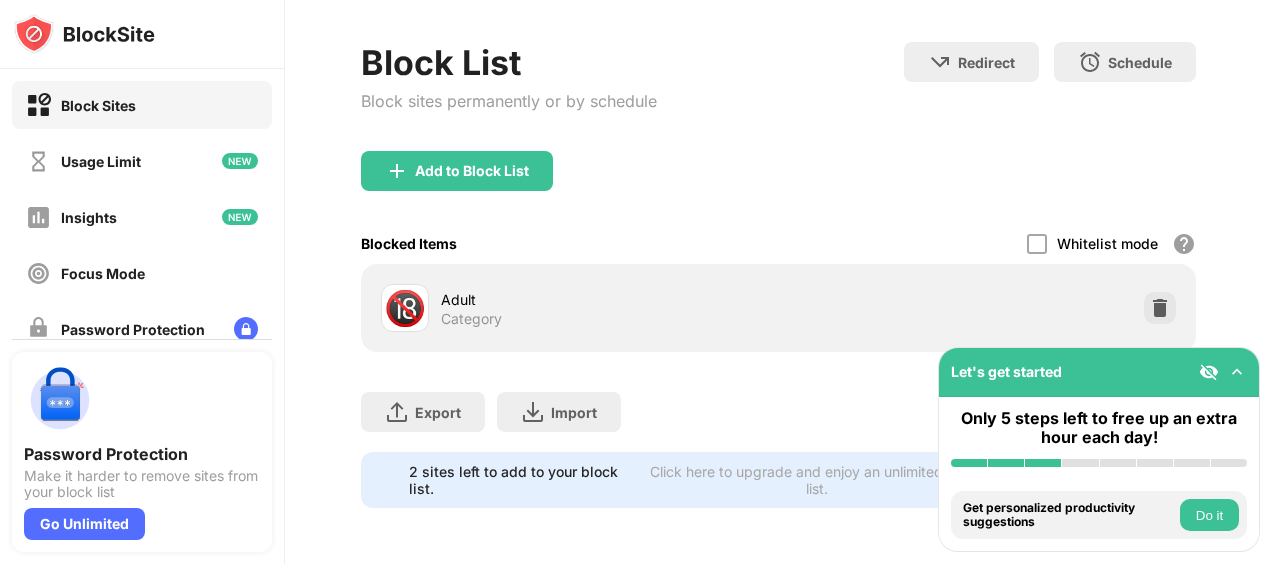 scroll, scrollTop: 97, scrollLeft: 0, axis: vertical 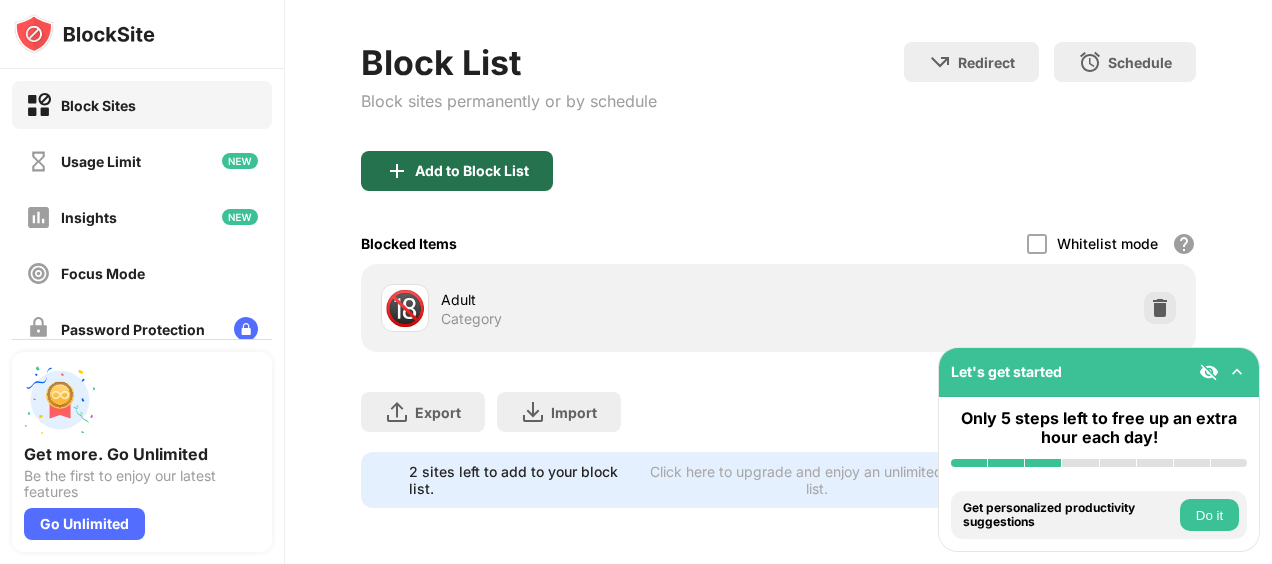 click on "Add to Block List" at bounding box center (457, 171) 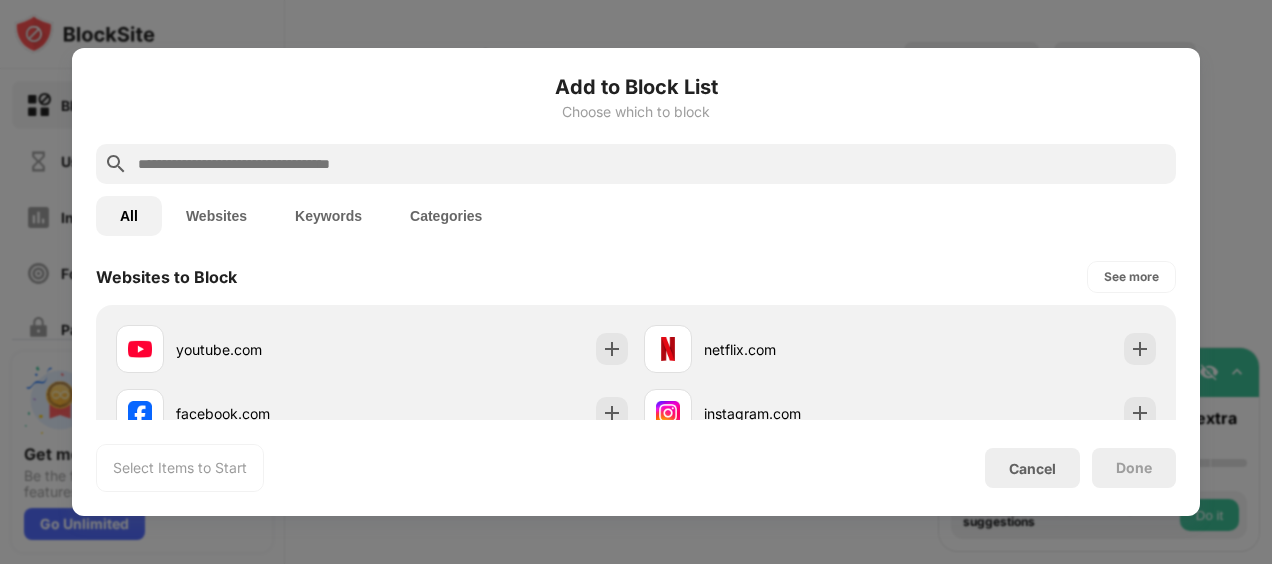 scroll, scrollTop: 308, scrollLeft: 0, axis: vertical 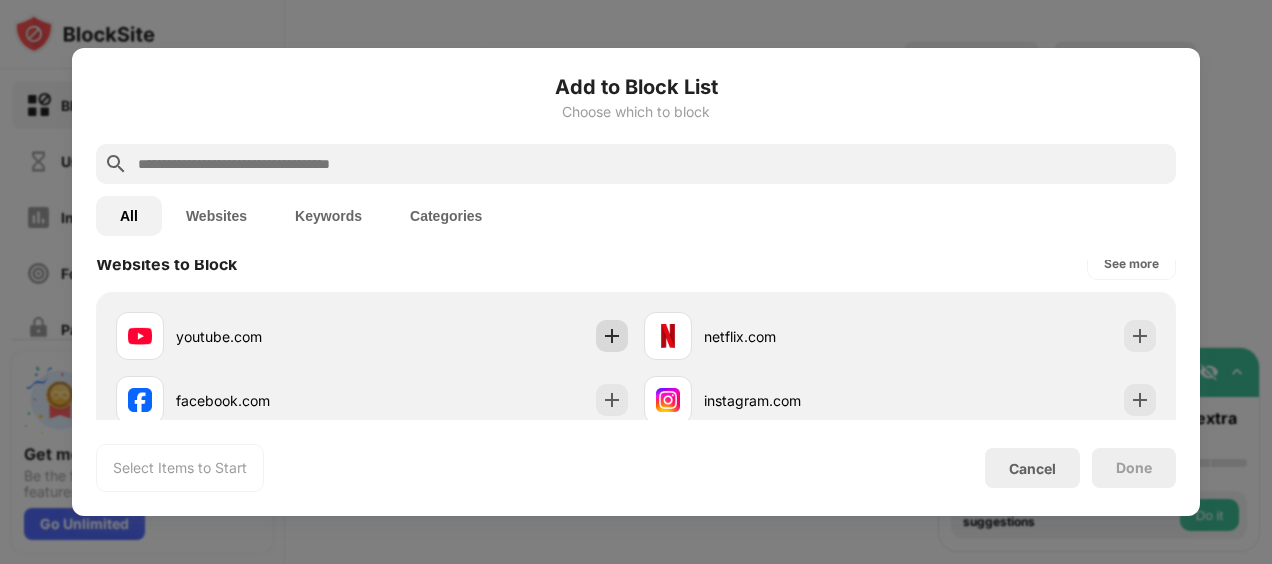 click at bounding box center (612, 336) 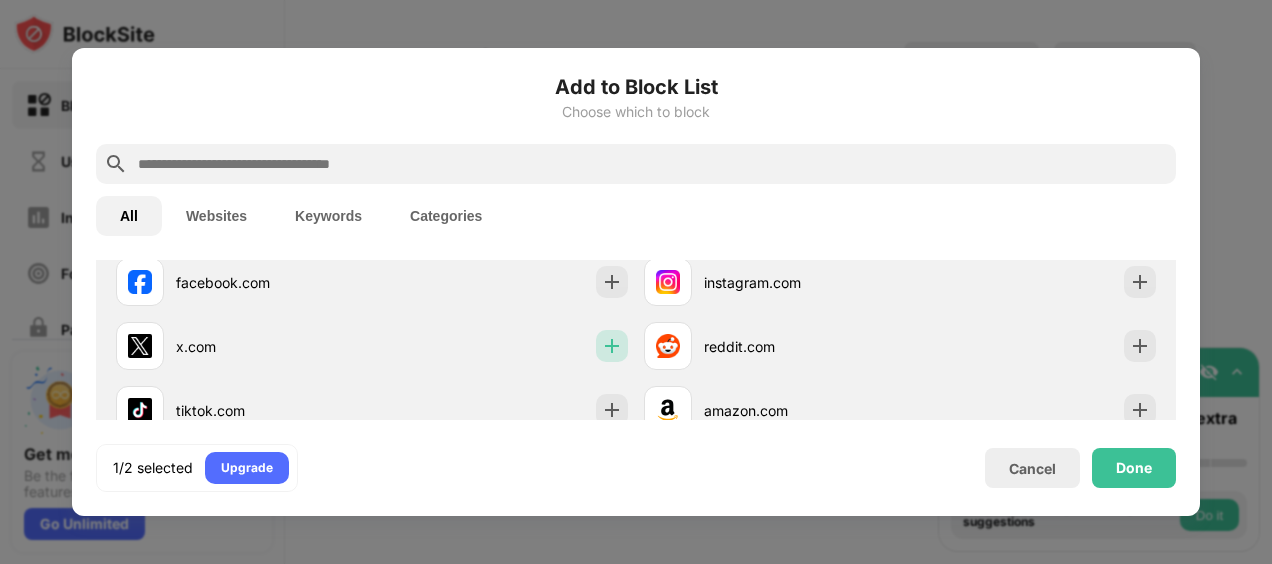 click at bounding box center [612, 346] 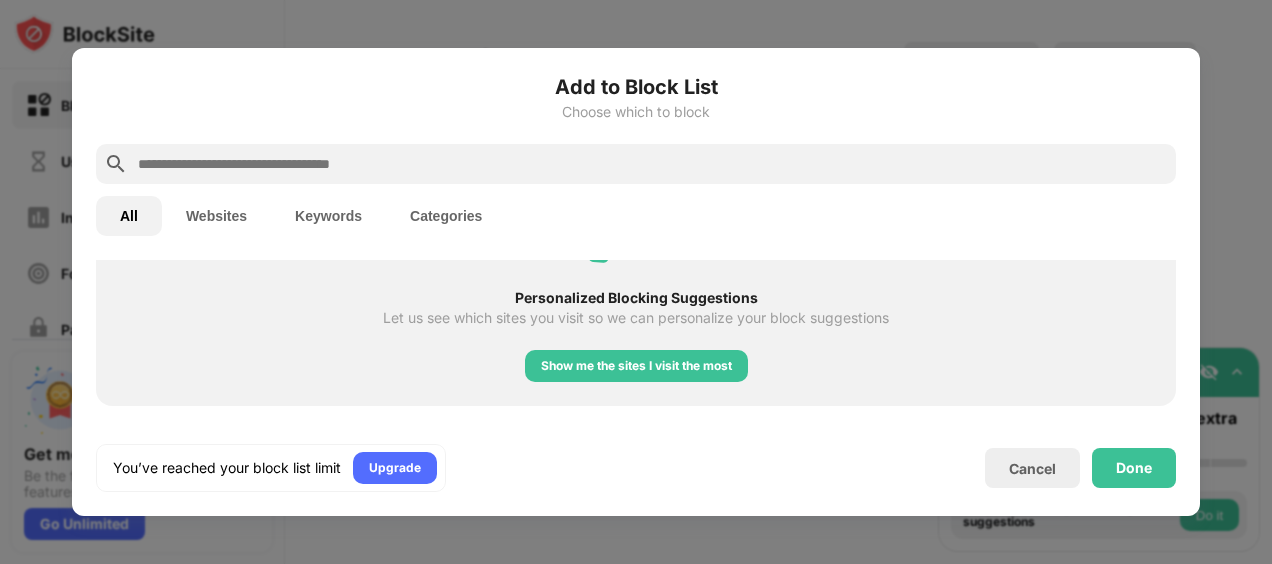 scroll, scrollTop: 871, scrollLeft: 0, axis: vertical 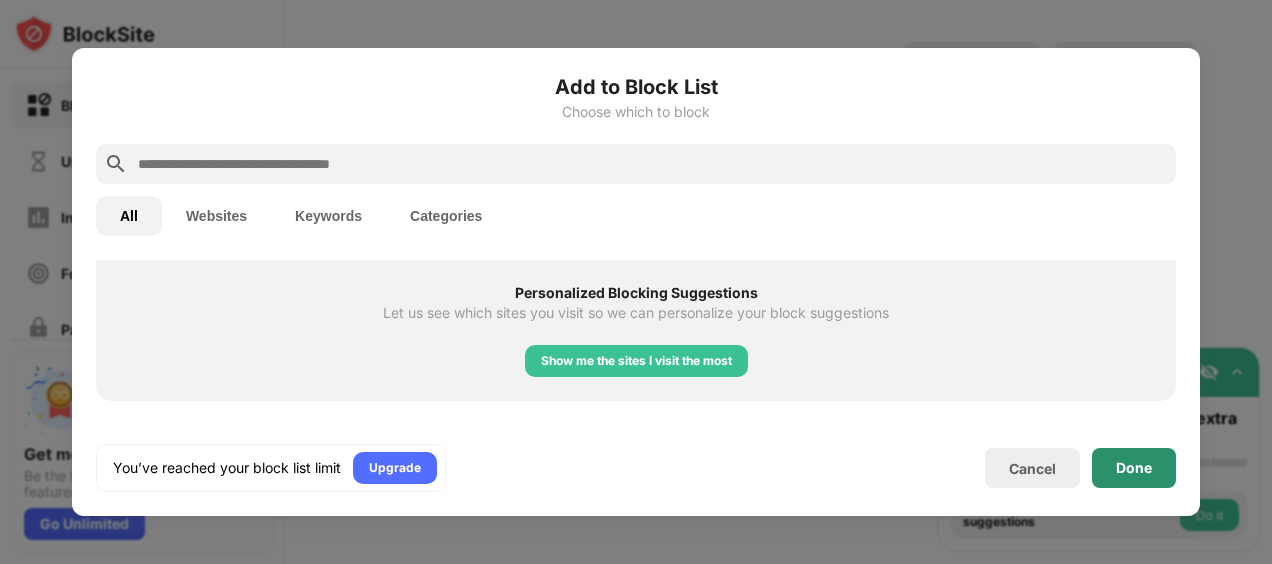 click on "Done" at bounding box center (1134, 468) 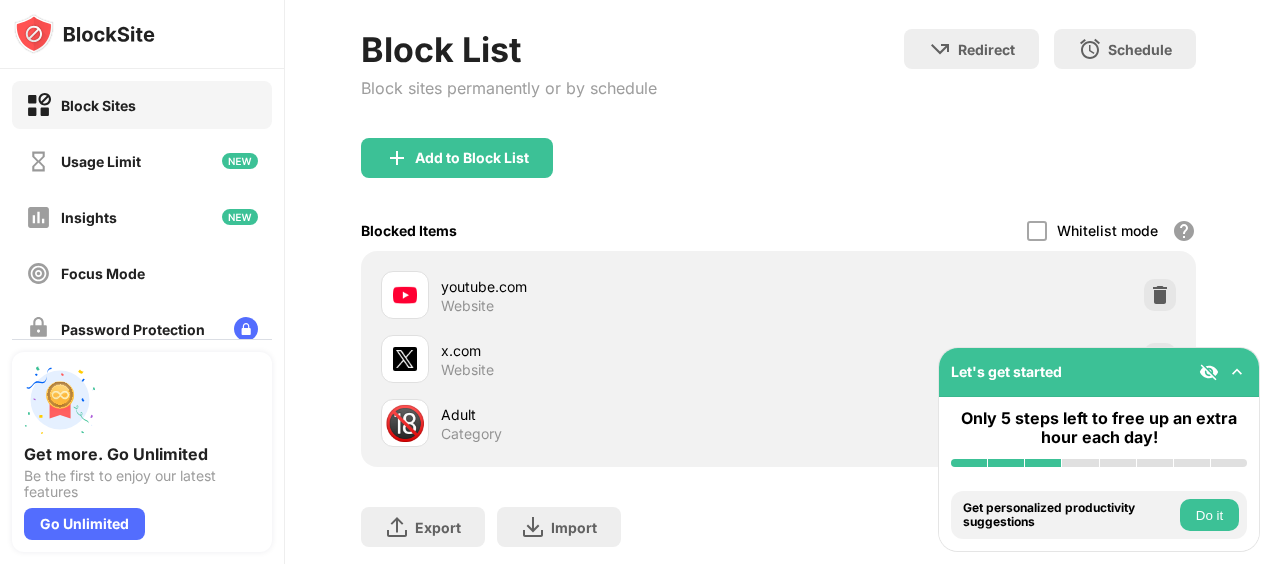 scroll, scrollTop: 225, scrollLeft: 0, axis: vertical 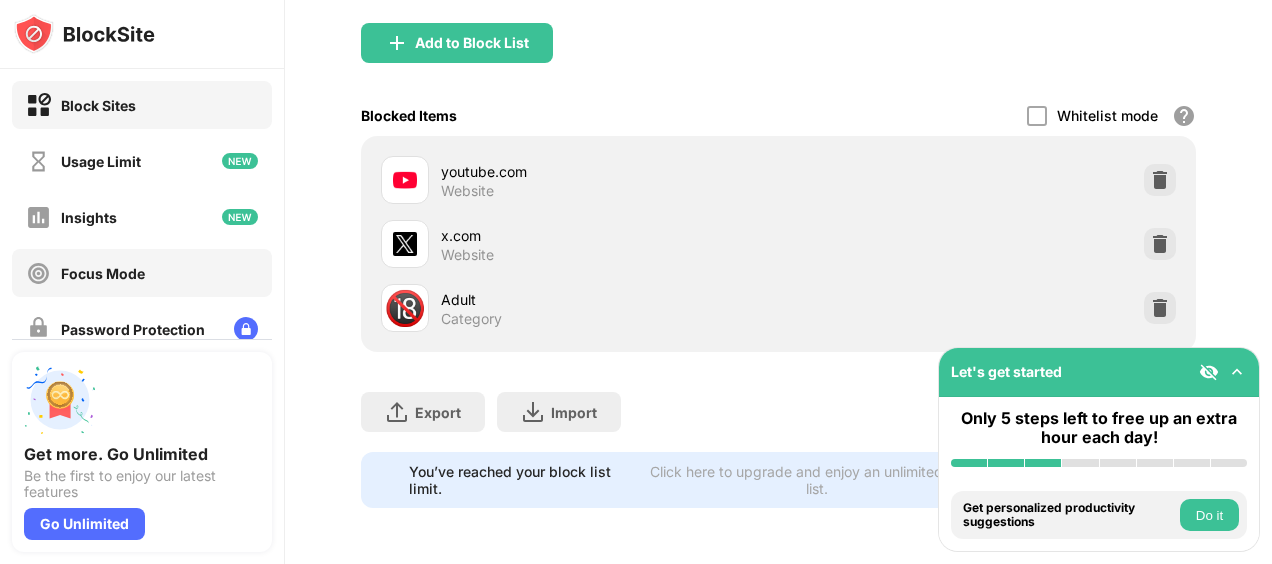 click on "Focus Mode" at bounding box center [142, 273] 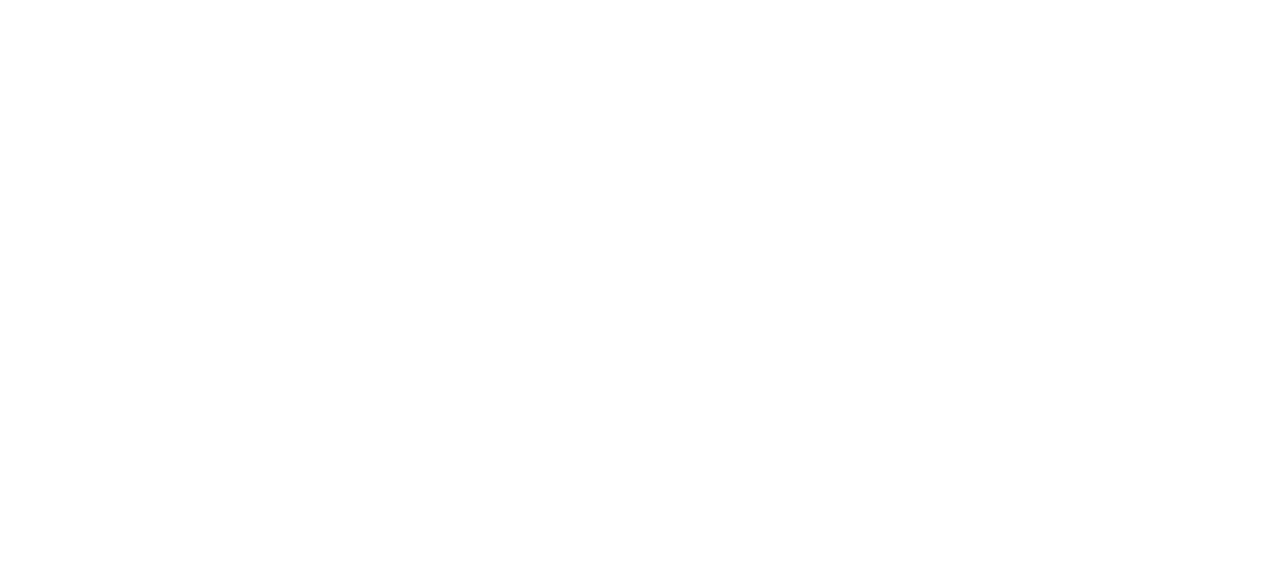 scroll, scrollTop: 0, scrollLeft: 0, axis: both 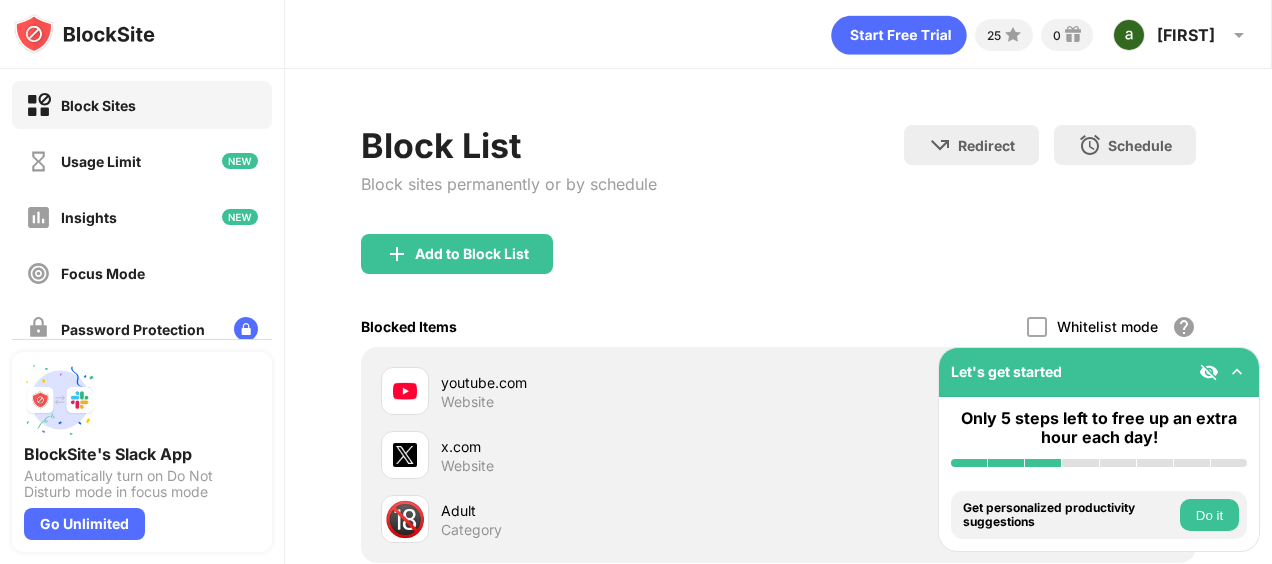 click on "Add to Block List" at bounding box center (472, 254) 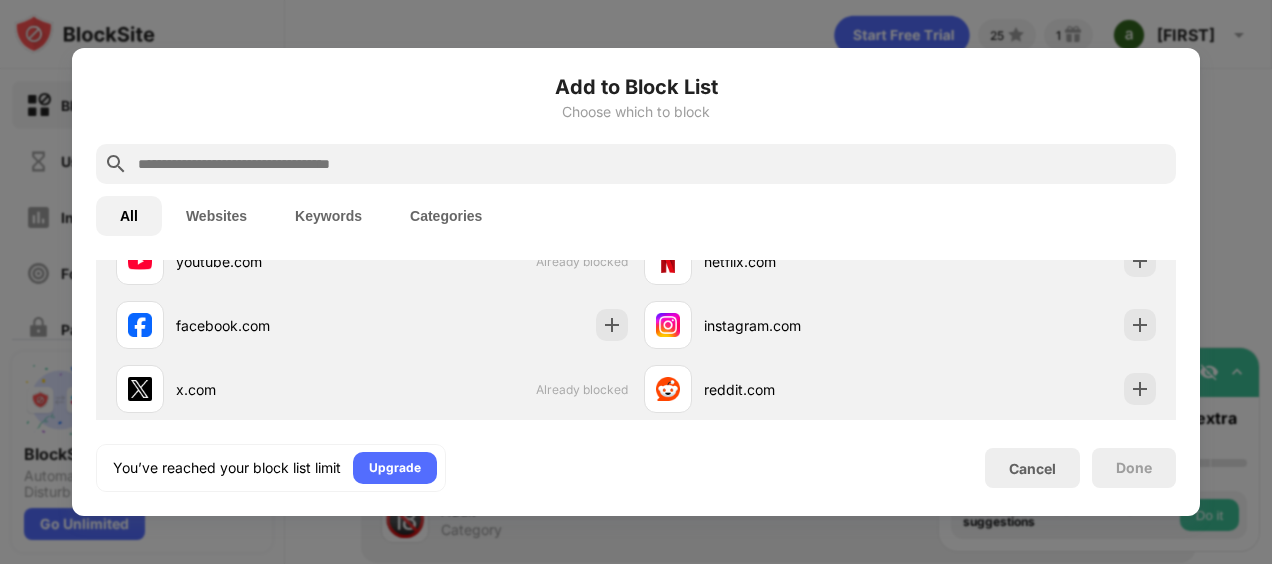 scroll, scrollTop: 389, scrollLeft: 0, axis: vertical 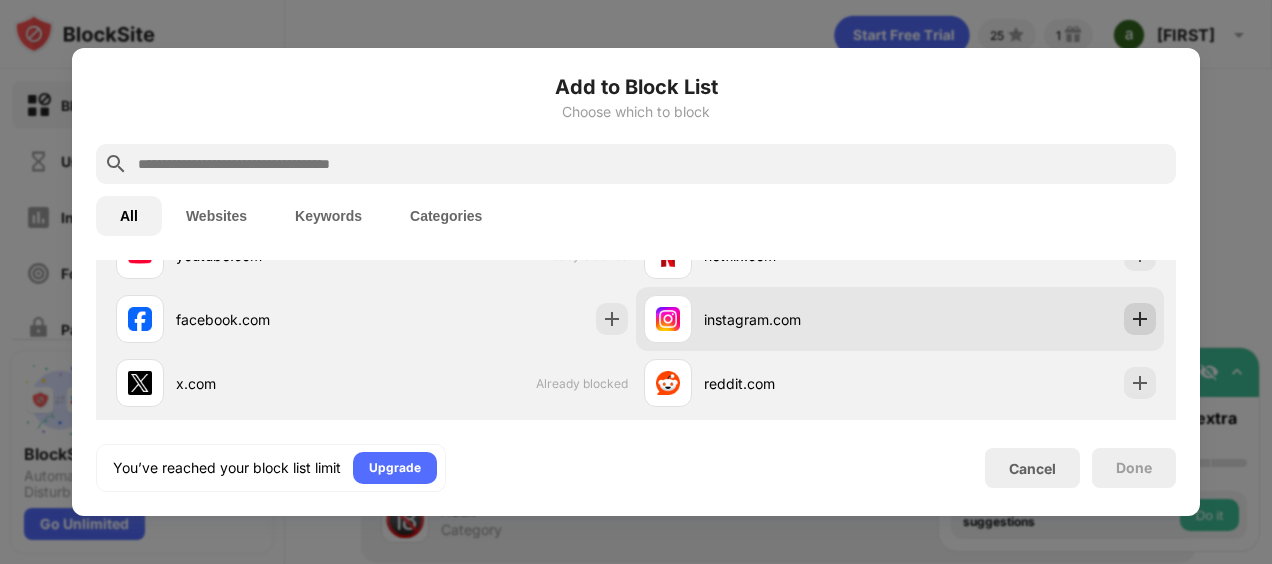 click at bounding box center (1140, 319) 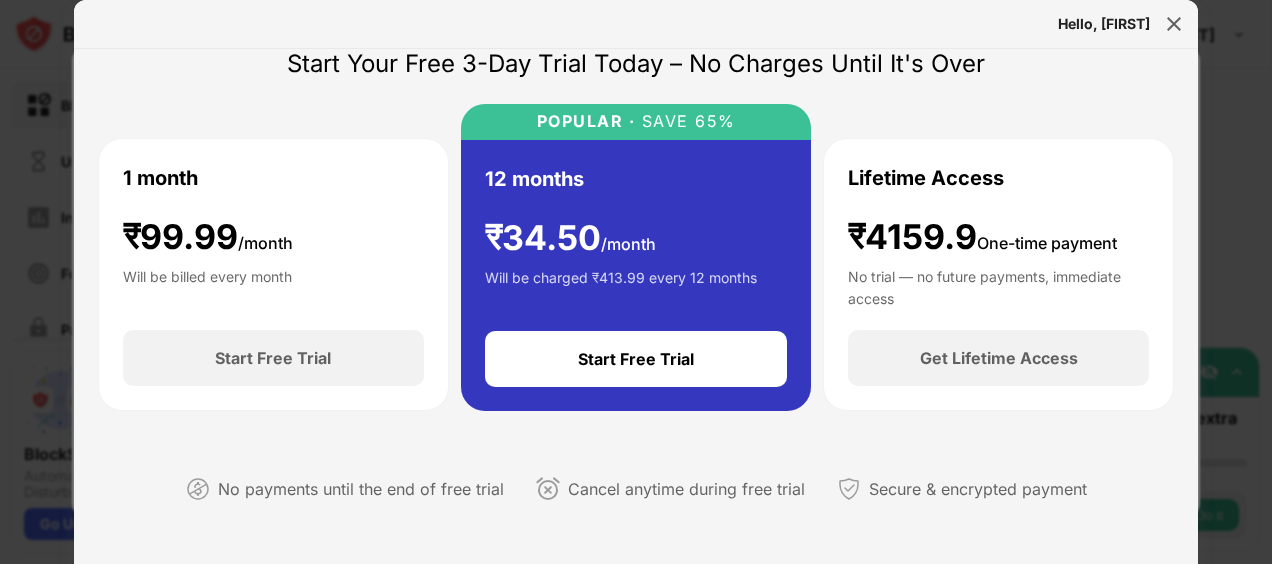 scroll, scrollTop: 0, scrollLeft: 0, axis: both 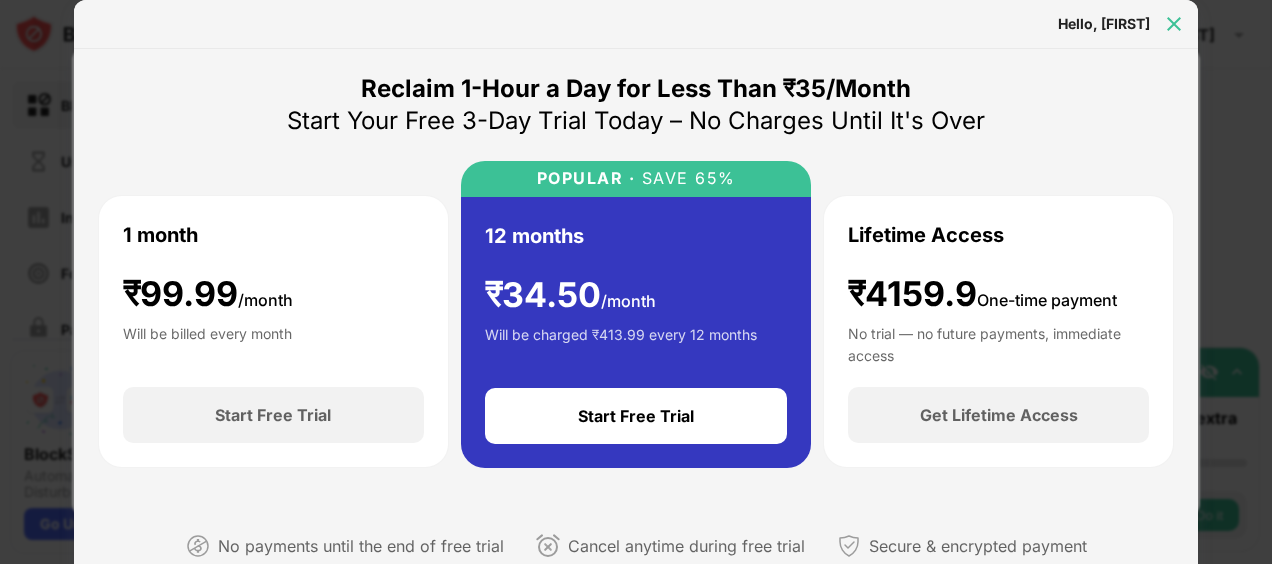 click at bounding box center [1174, 24] 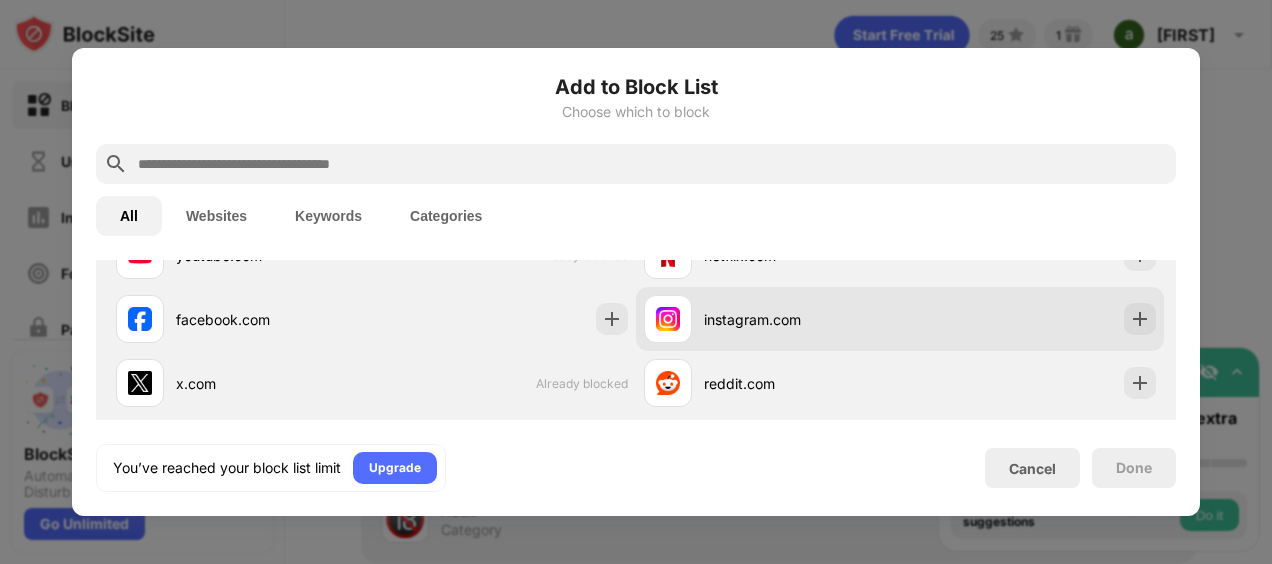 click at bounding box center [1140, 319] 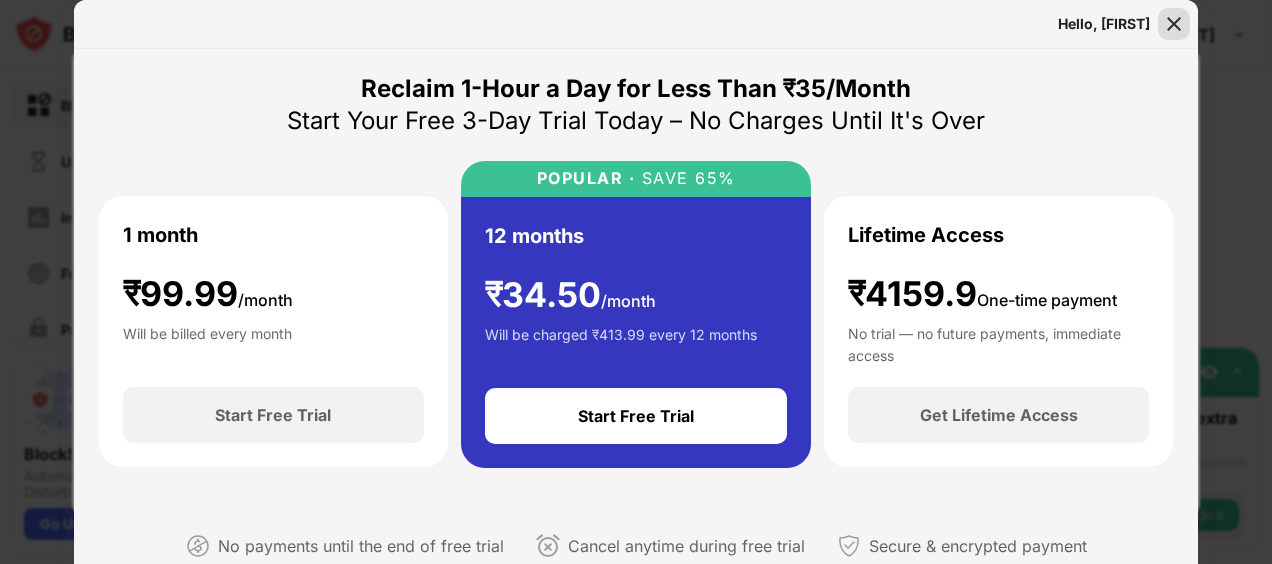click at bounding box center (1174, 24) 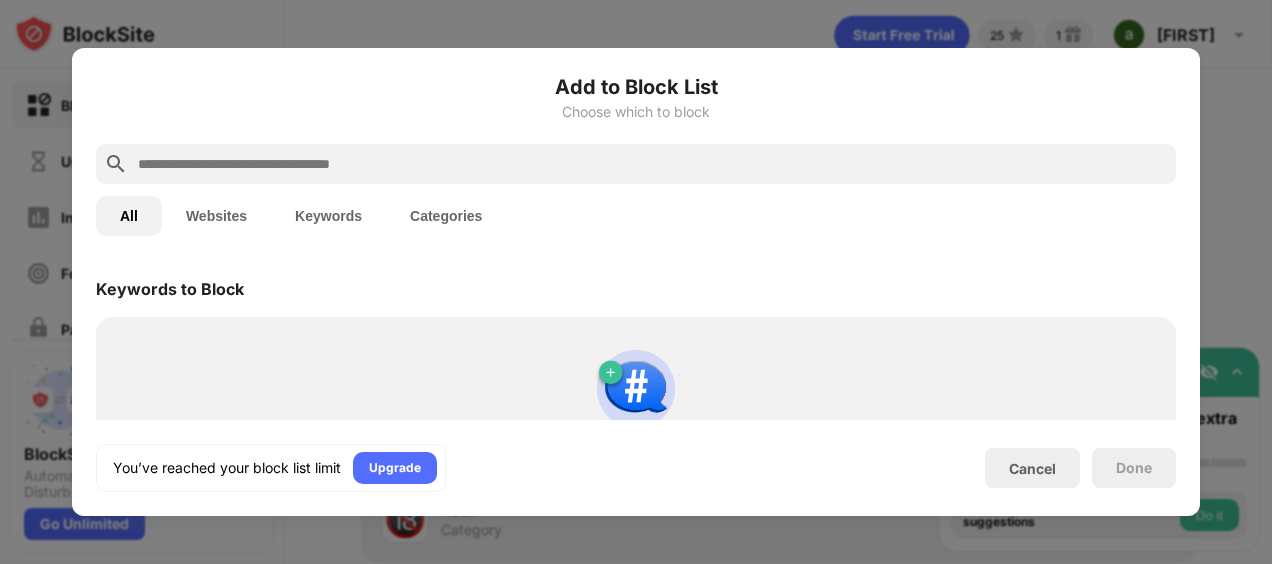 scroll, scrollTop: 1124, scrollLeft: 0, axis: vertical 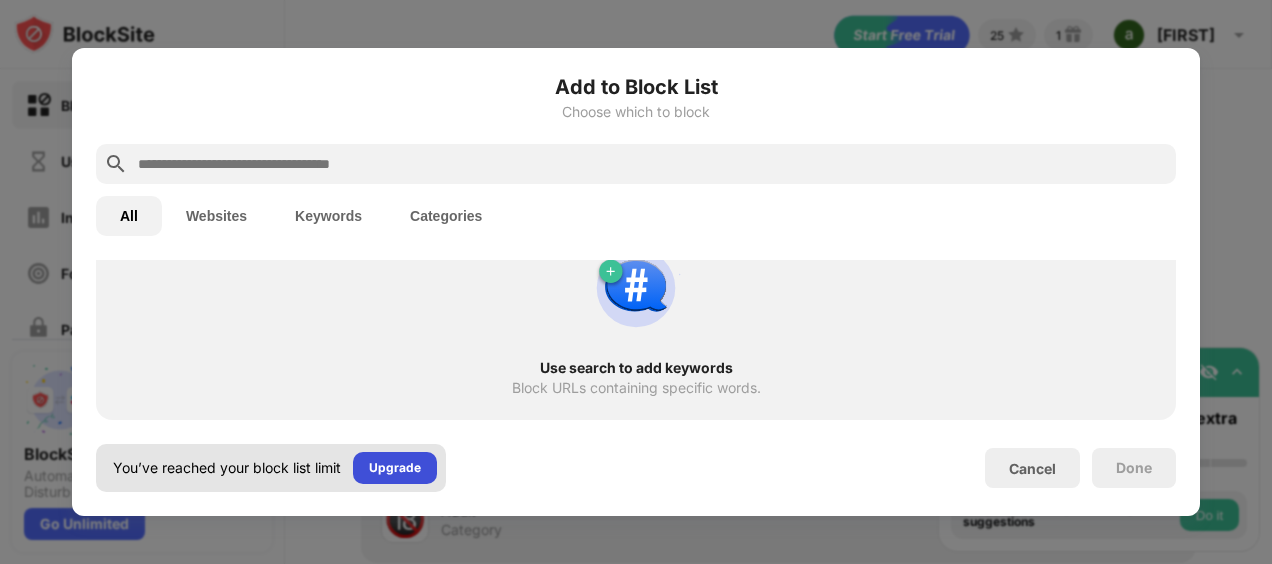 click on "Upgrade" at bounding box center [395, 468] 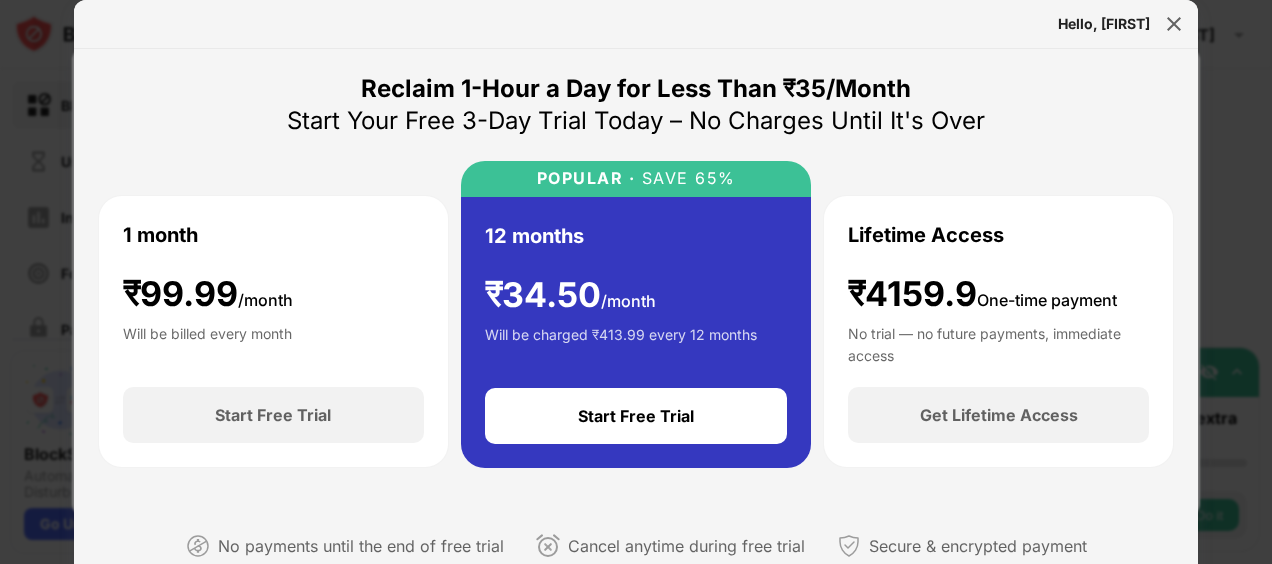 click on "1 month" at bounding box center (160, 235) 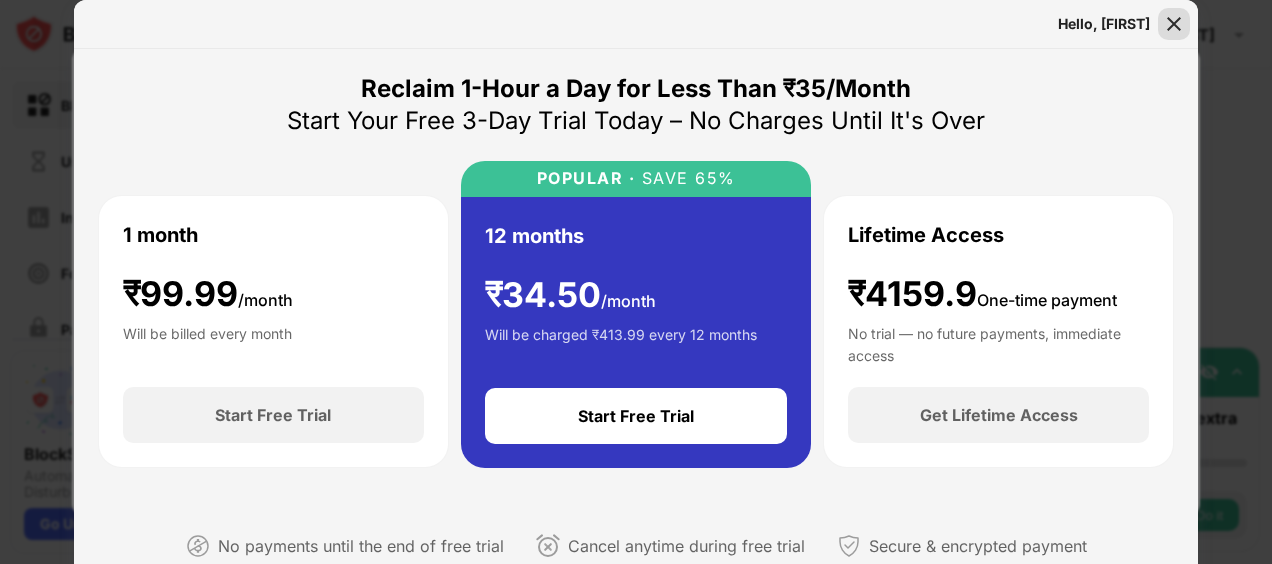 click at bounding box center (1174, 24) 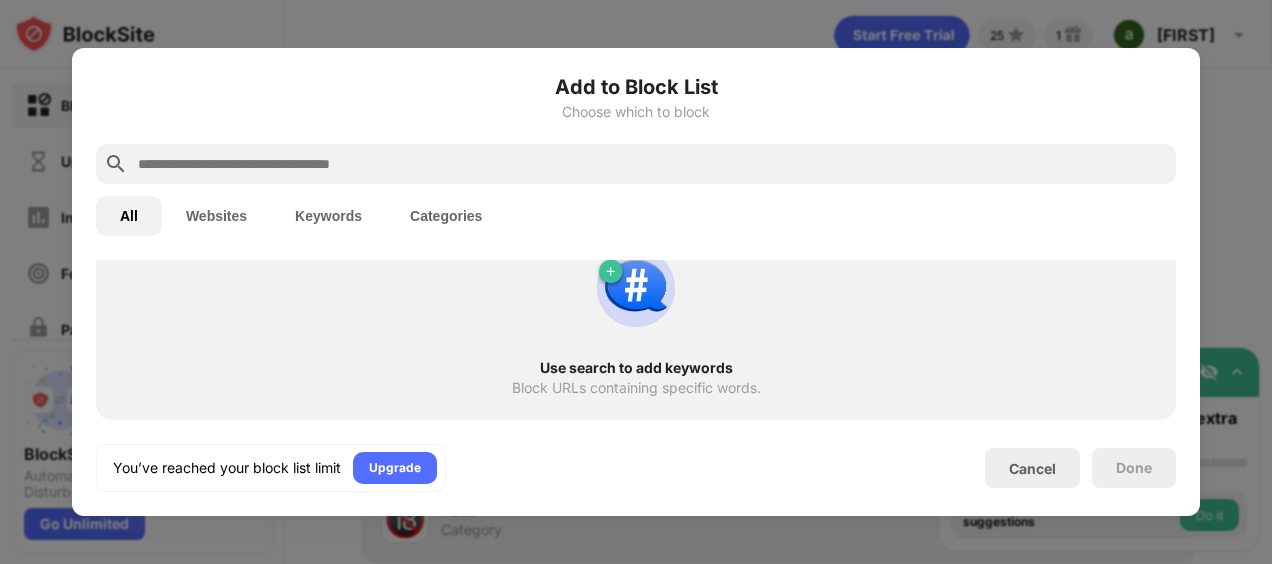 click at bounding box center (636, 282) 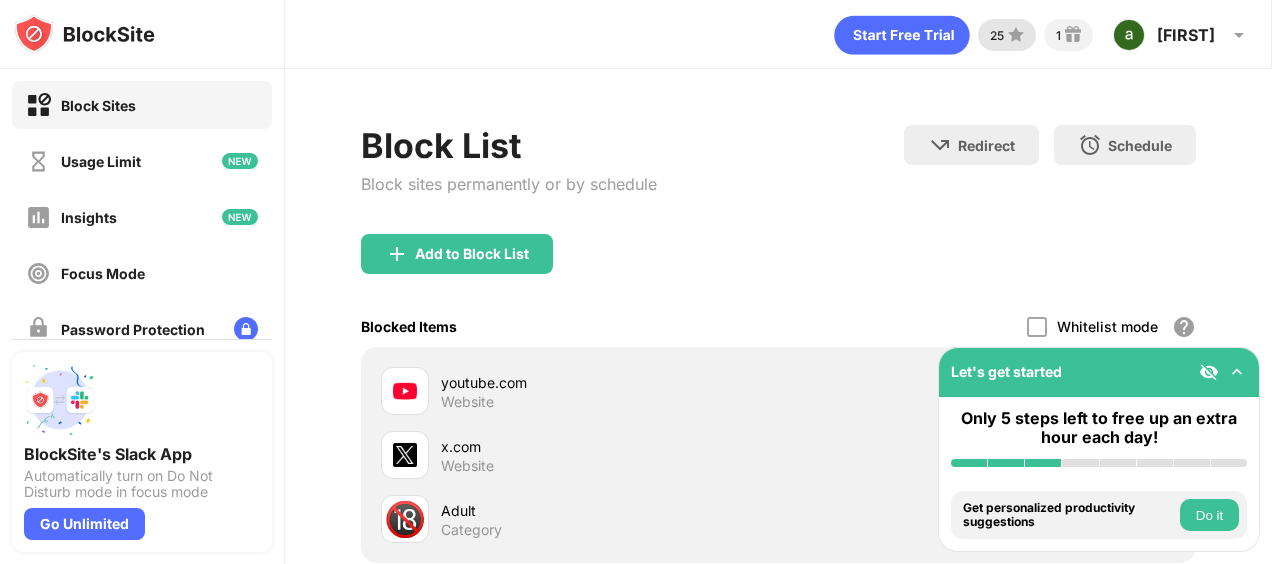 click at bounding box center (1016, 35) 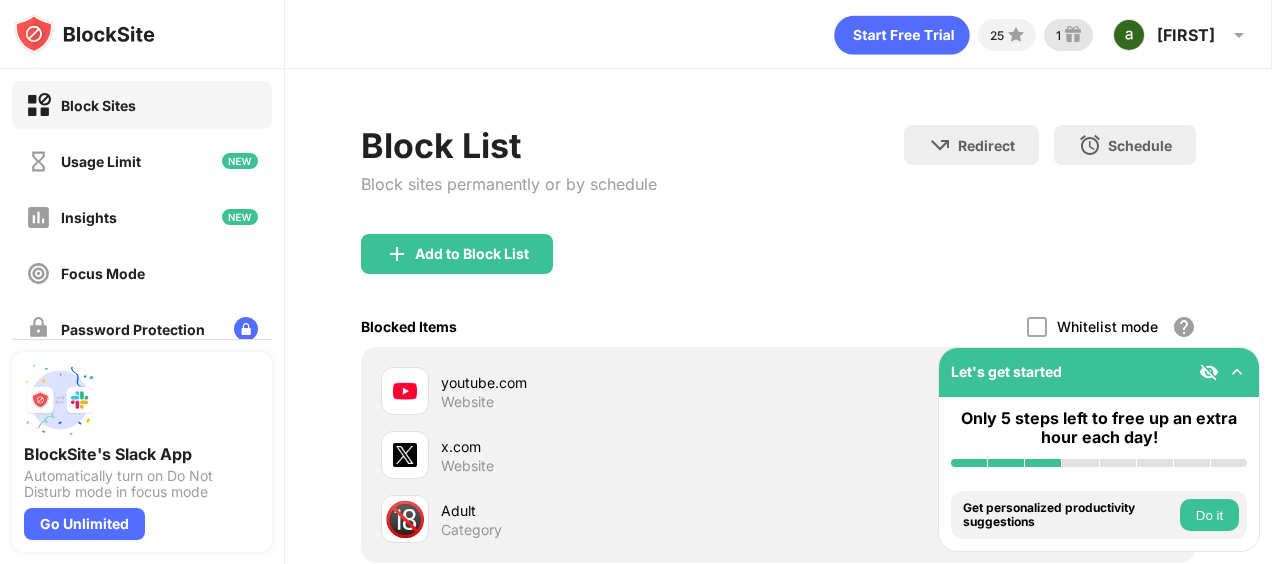 click at bounding box center (1073, 35) 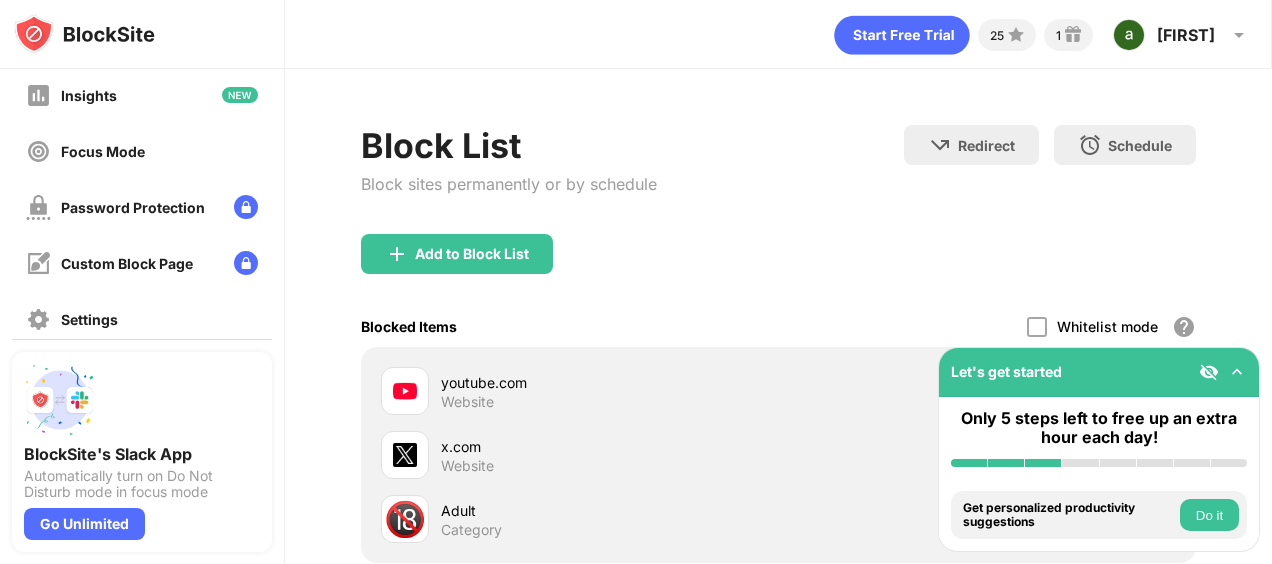 scroll, scrollTop: 138, scrollLeft: 0, axis: vertical 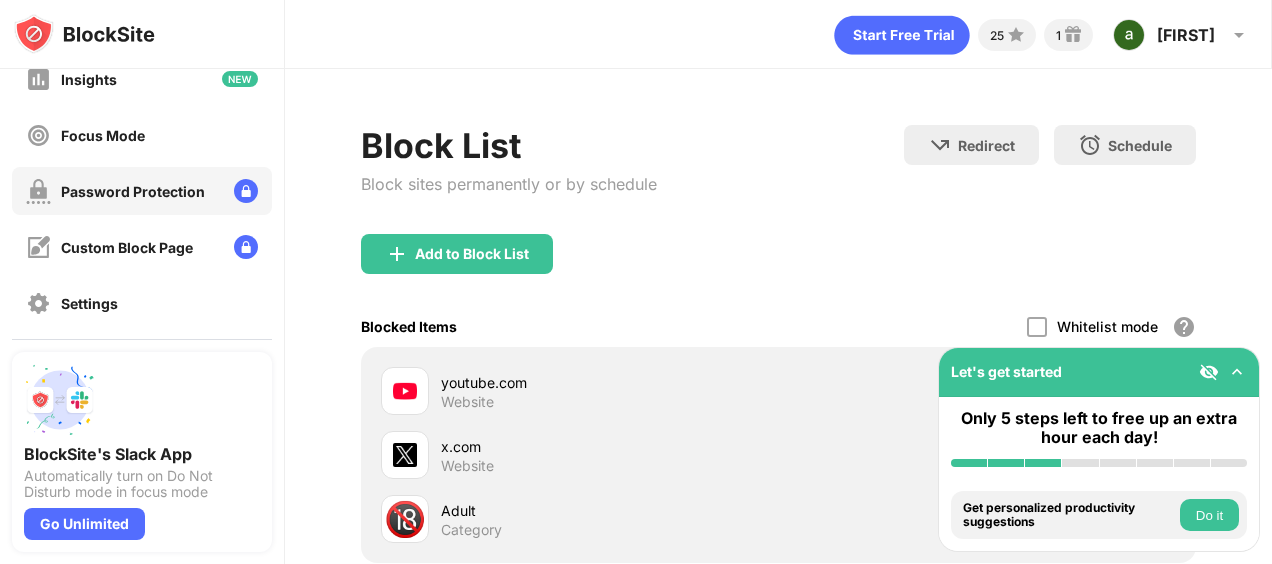 click on "Password Protection" at bounding box center (115, 191) 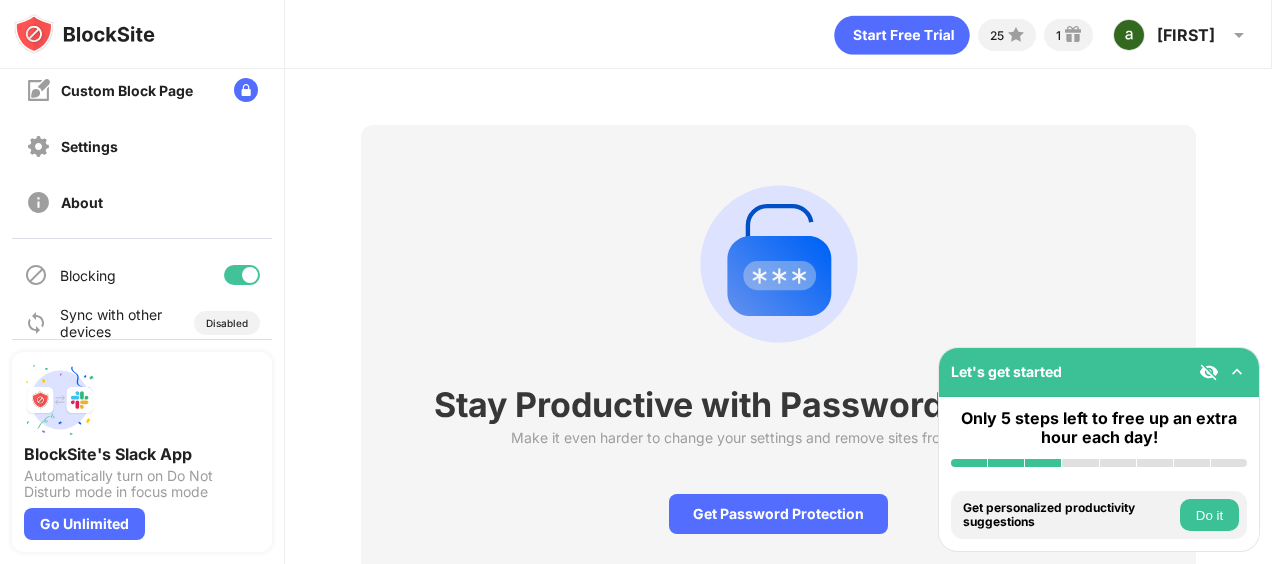 scroll, scrollTop: 294, scrollLeft: 0, axis: vertical 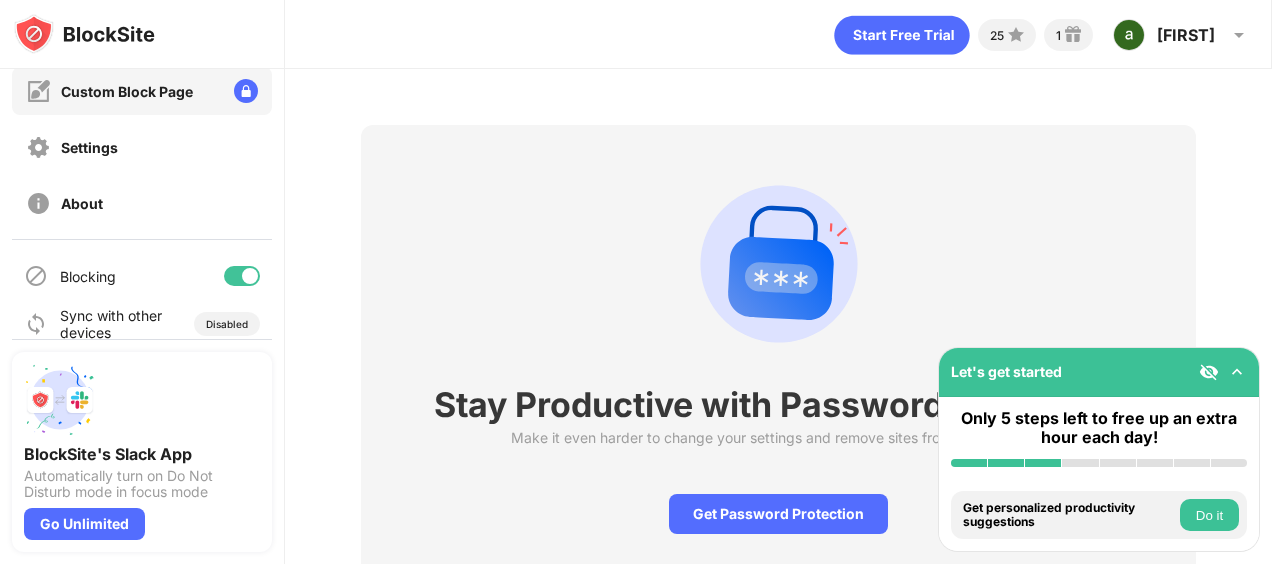 click on "Custom Block Page" at bounding box center [142, 91] 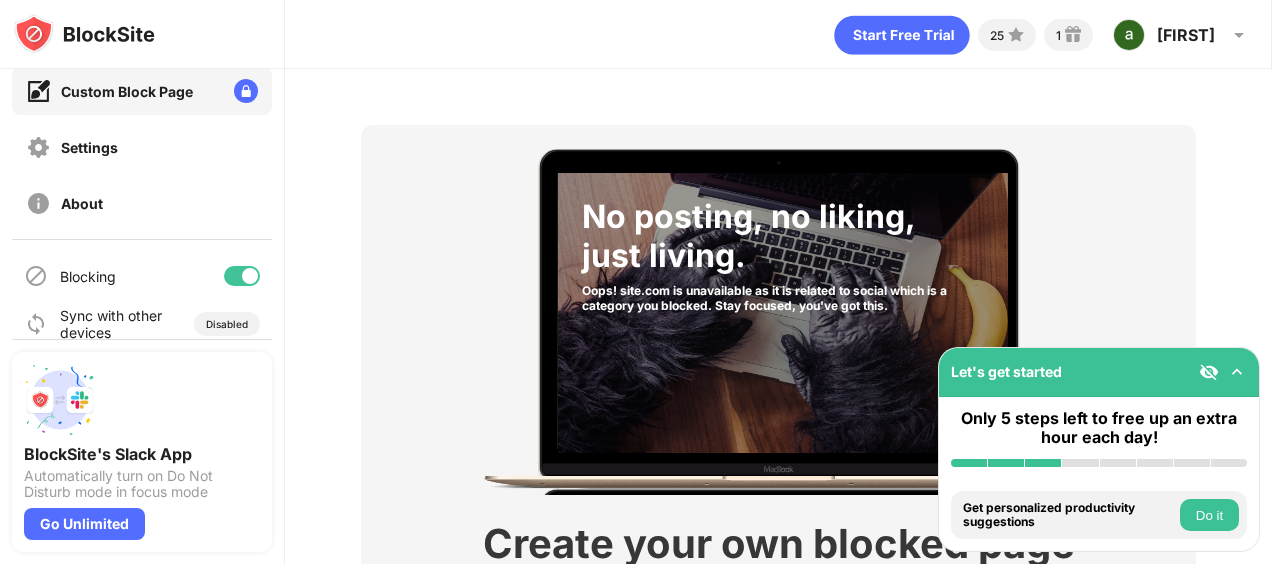 scroll, scrollTop: 314, scrollLeft: 0, axis: vertical 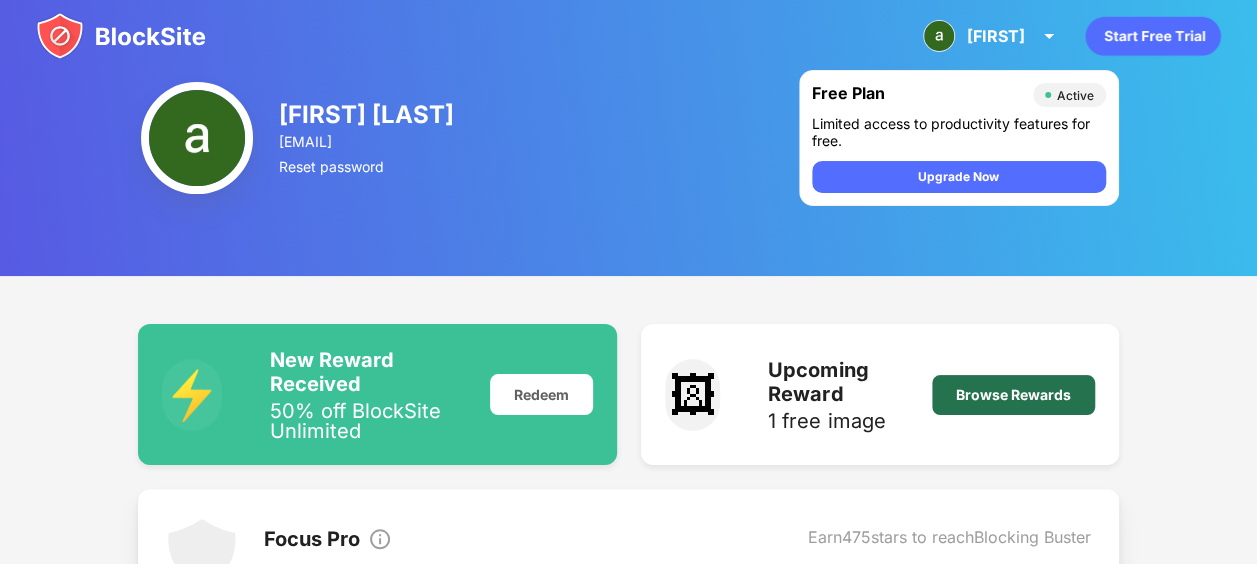 click on "Browse Rewards" at bounding box center (1013, 395) 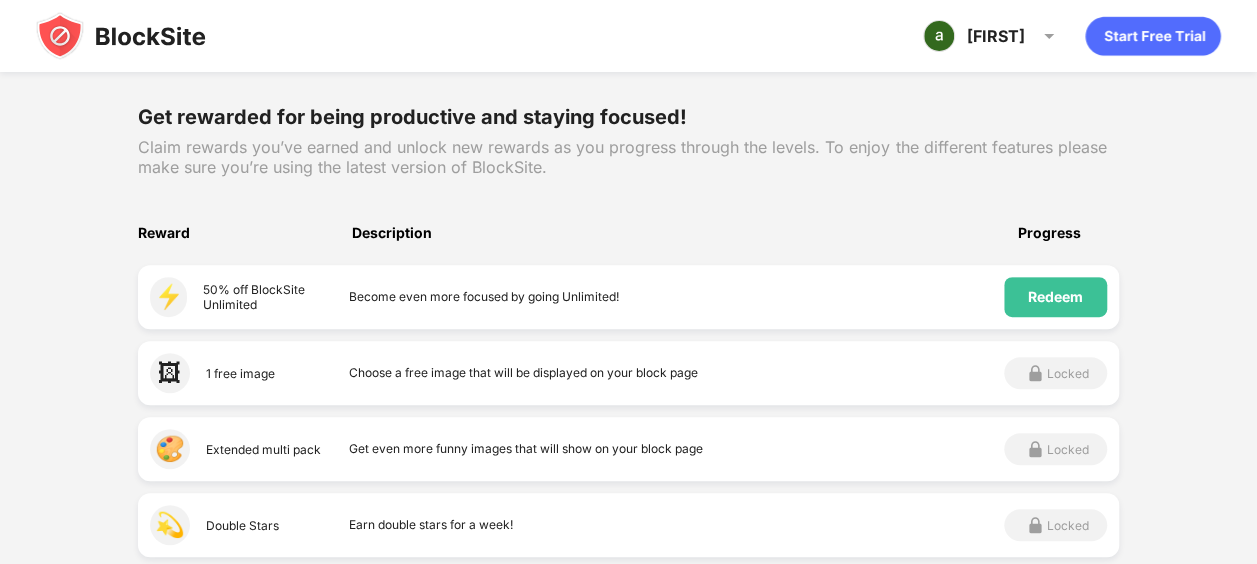 scroll, scrollTop: 264, scrollLeft: 0, axis: vertical 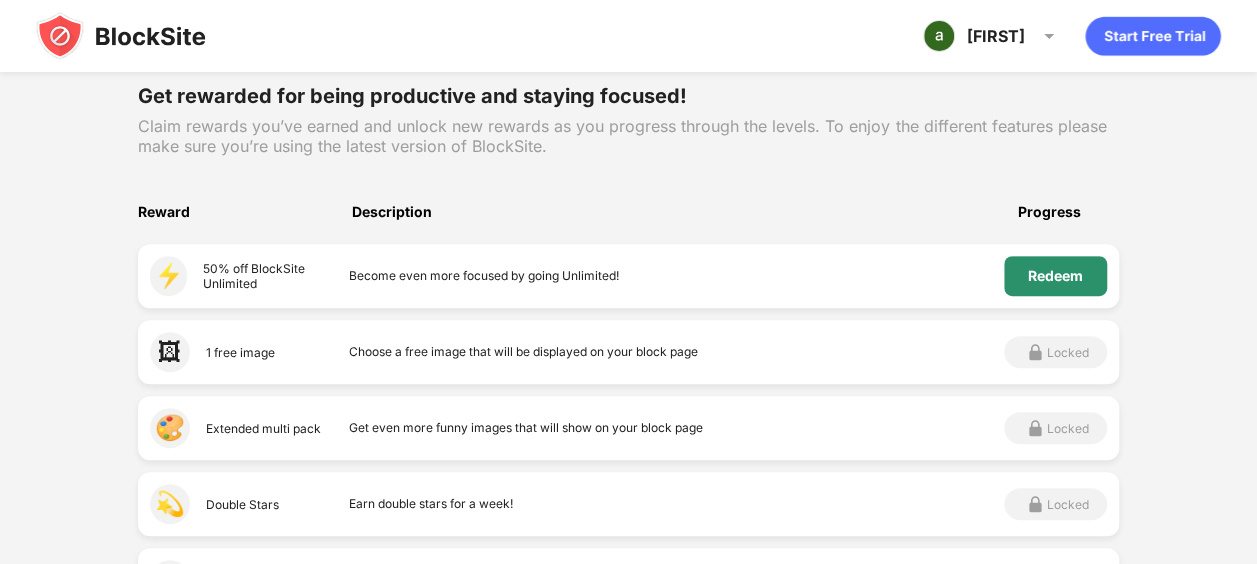 click on "Redeem" at bounding box center (1055, 276) 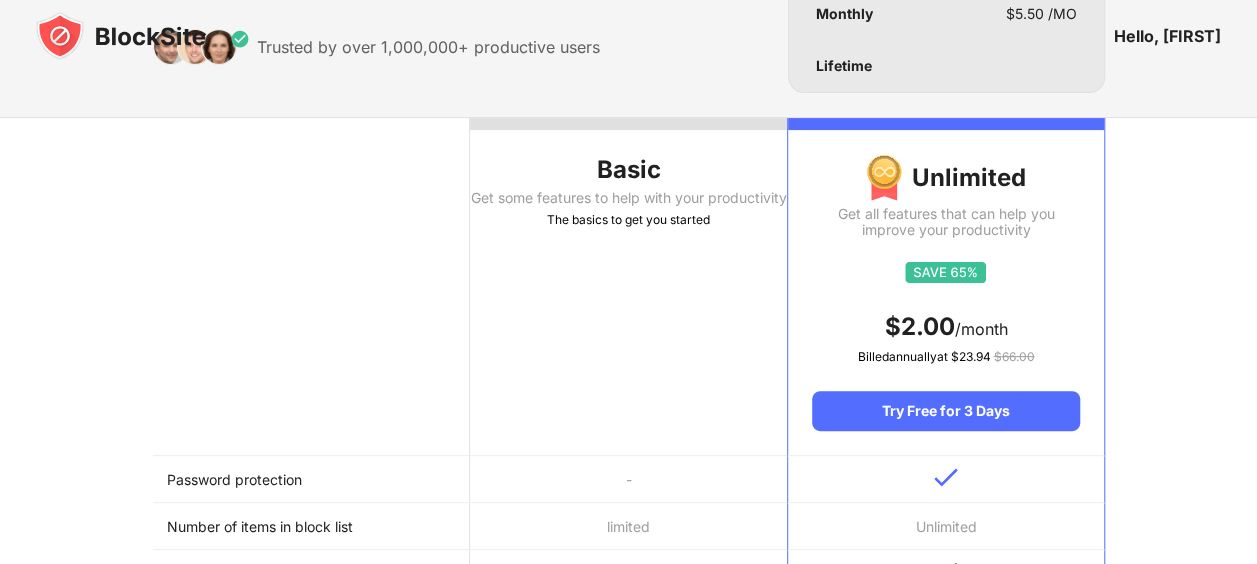 scroll, scrollTop: 0, scrollLeft: 0, axis: both 